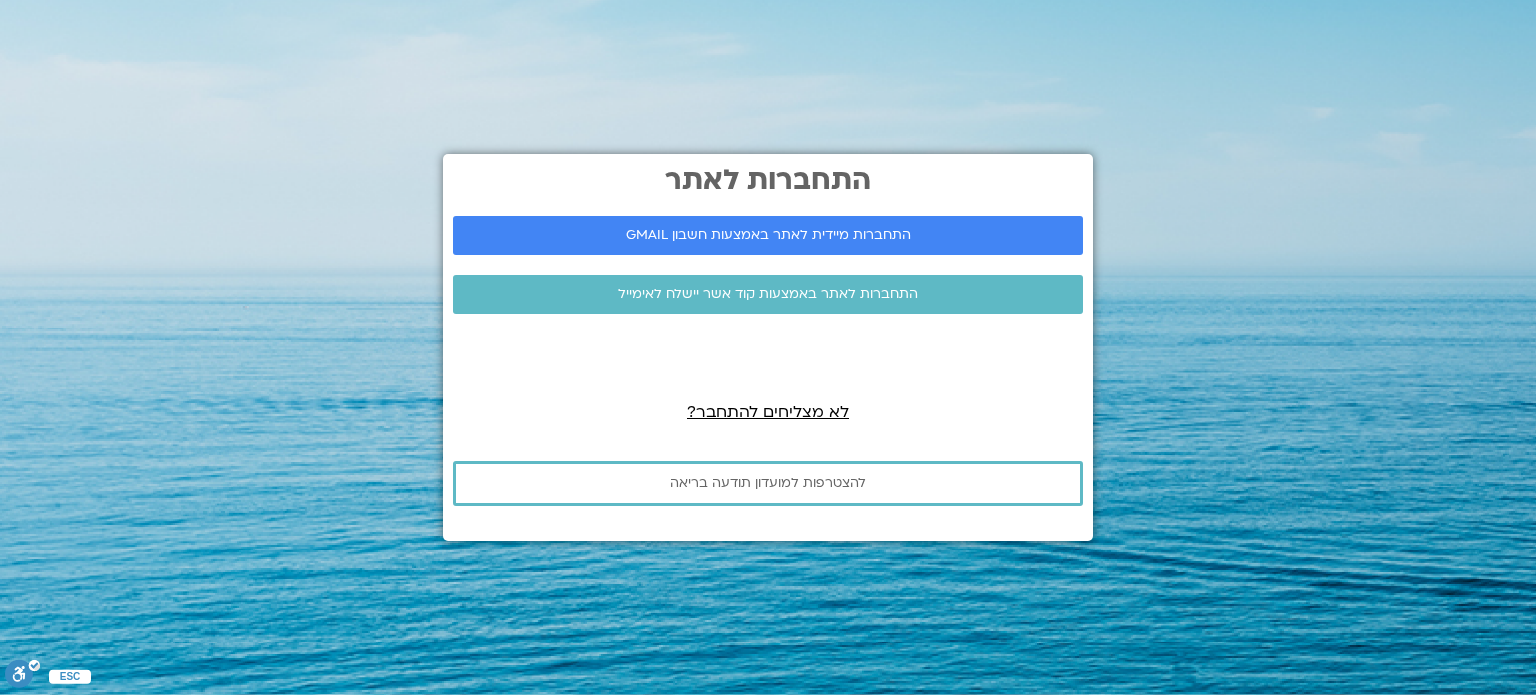 scroll, scrollTop: 0, scrollLeft: 0, axis: both 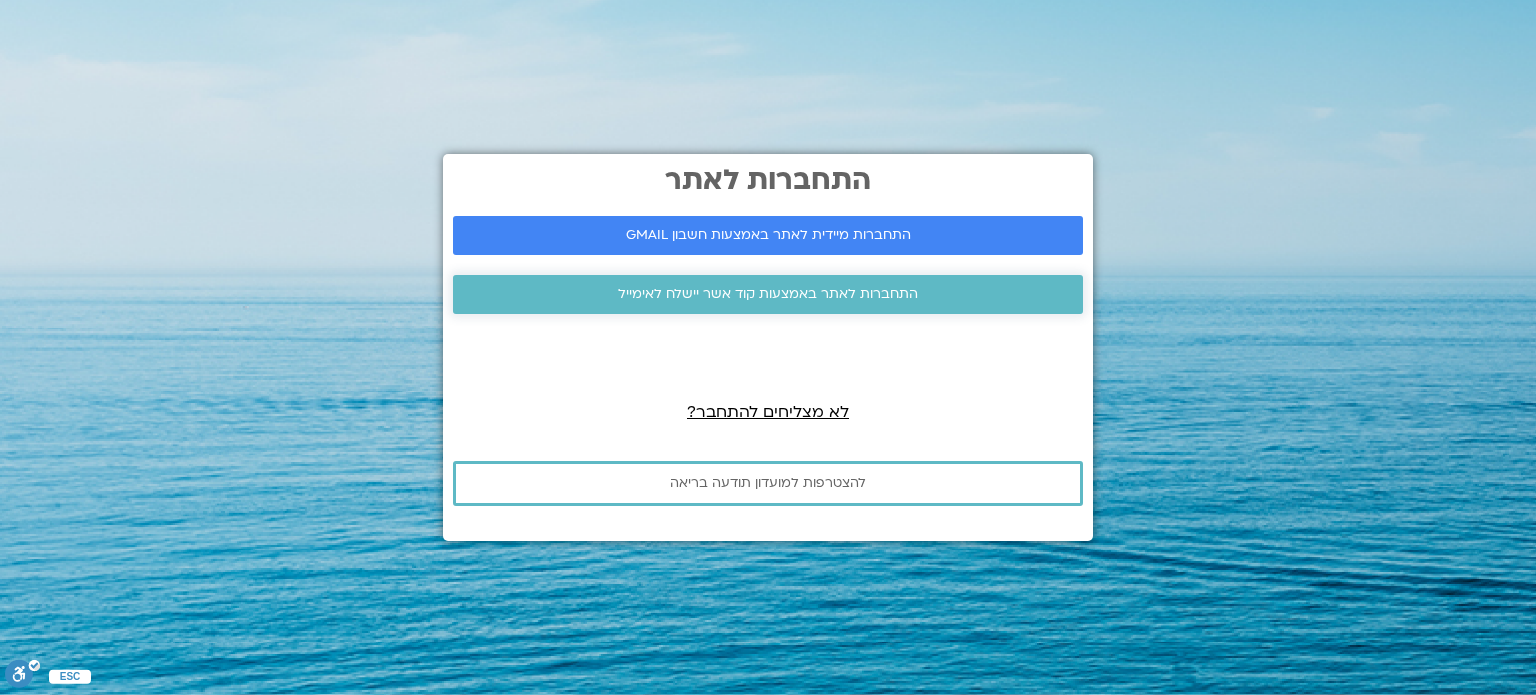 click on "התחברות לאתר באמצעות קוד אשר יישלח לאימייל" at bounding box center (768, 294) 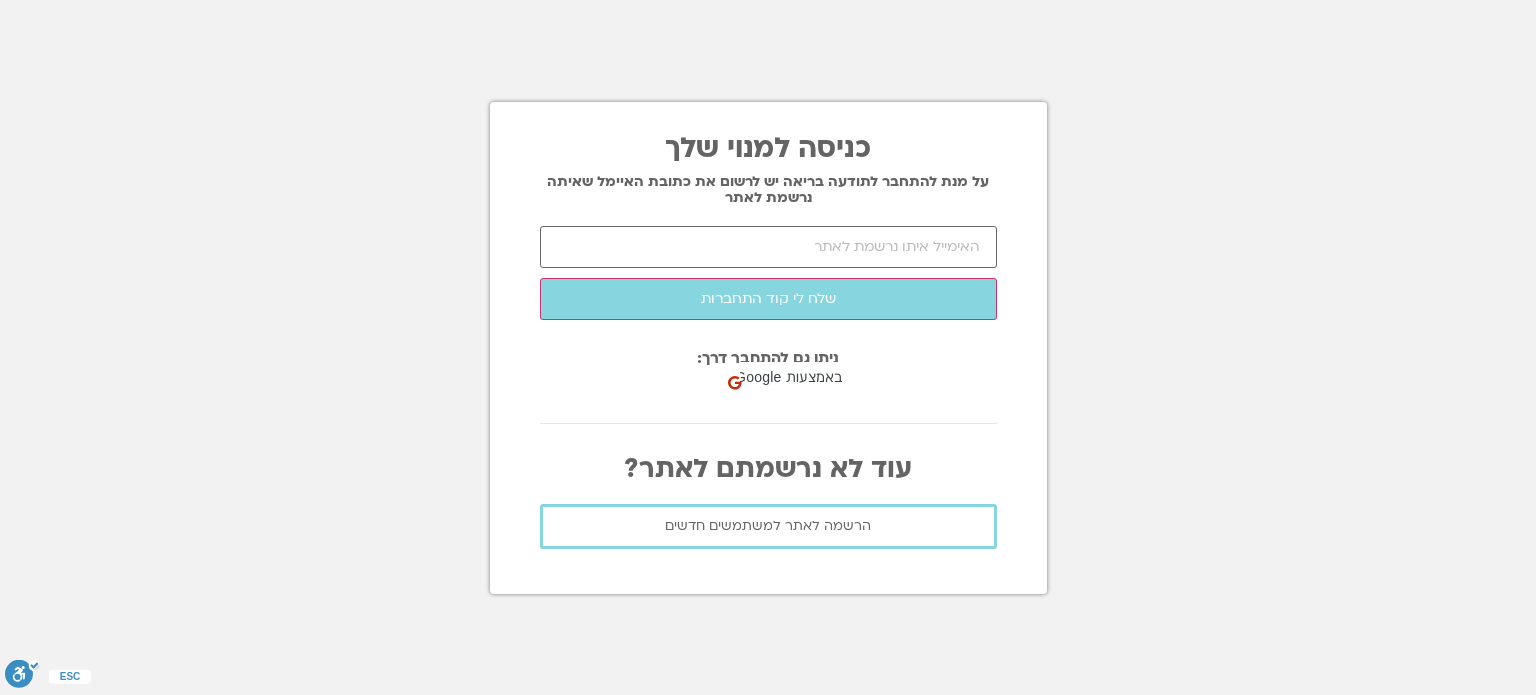 scroll, scrollTop: 0, scrollLeft: 0, axis: both 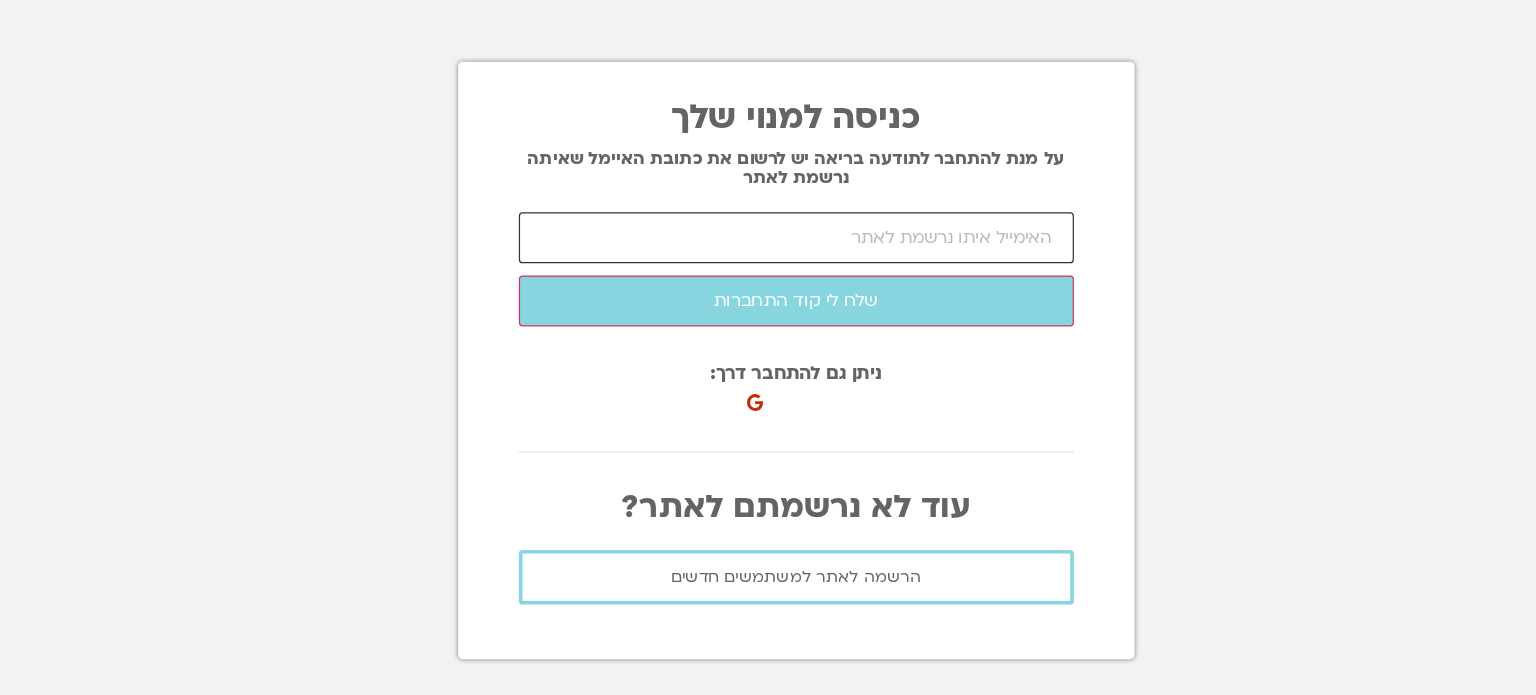 click at bounding box center (768, 247) 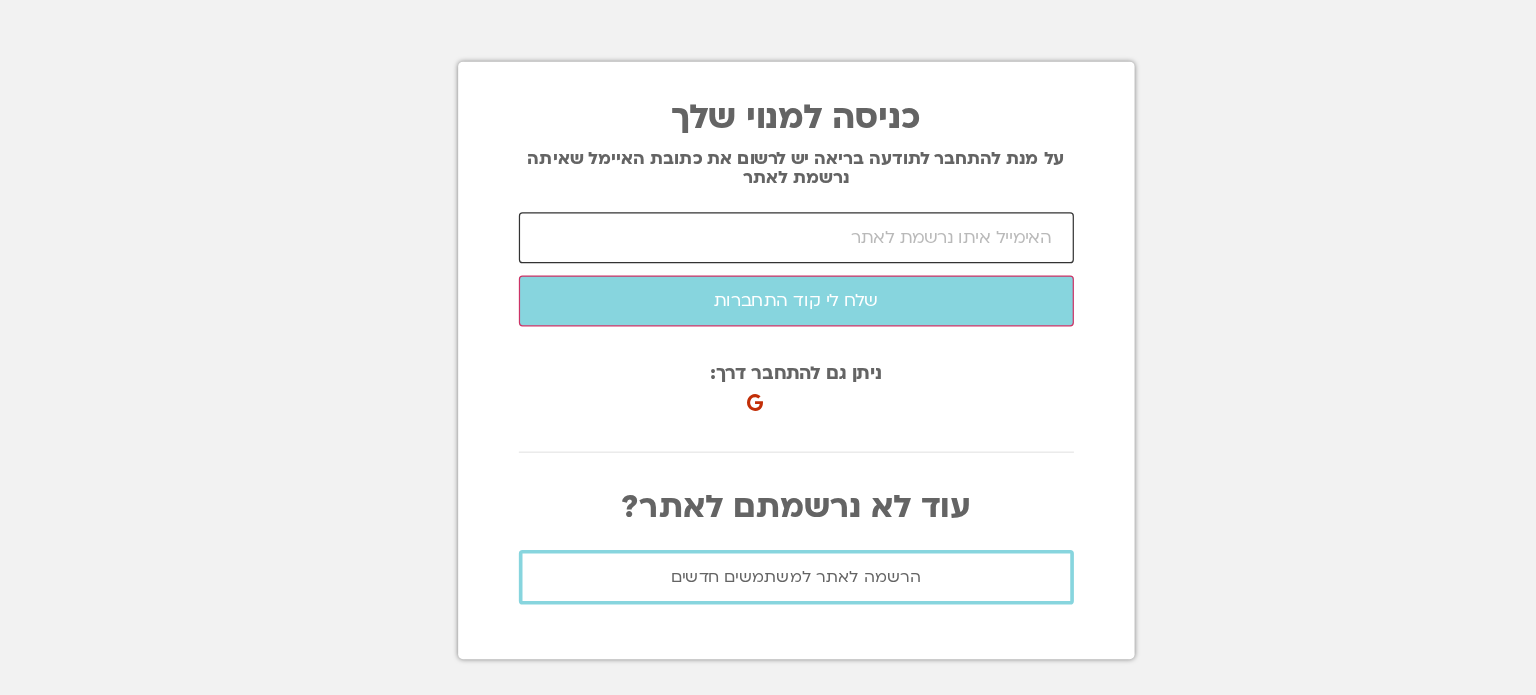 type on "ר" 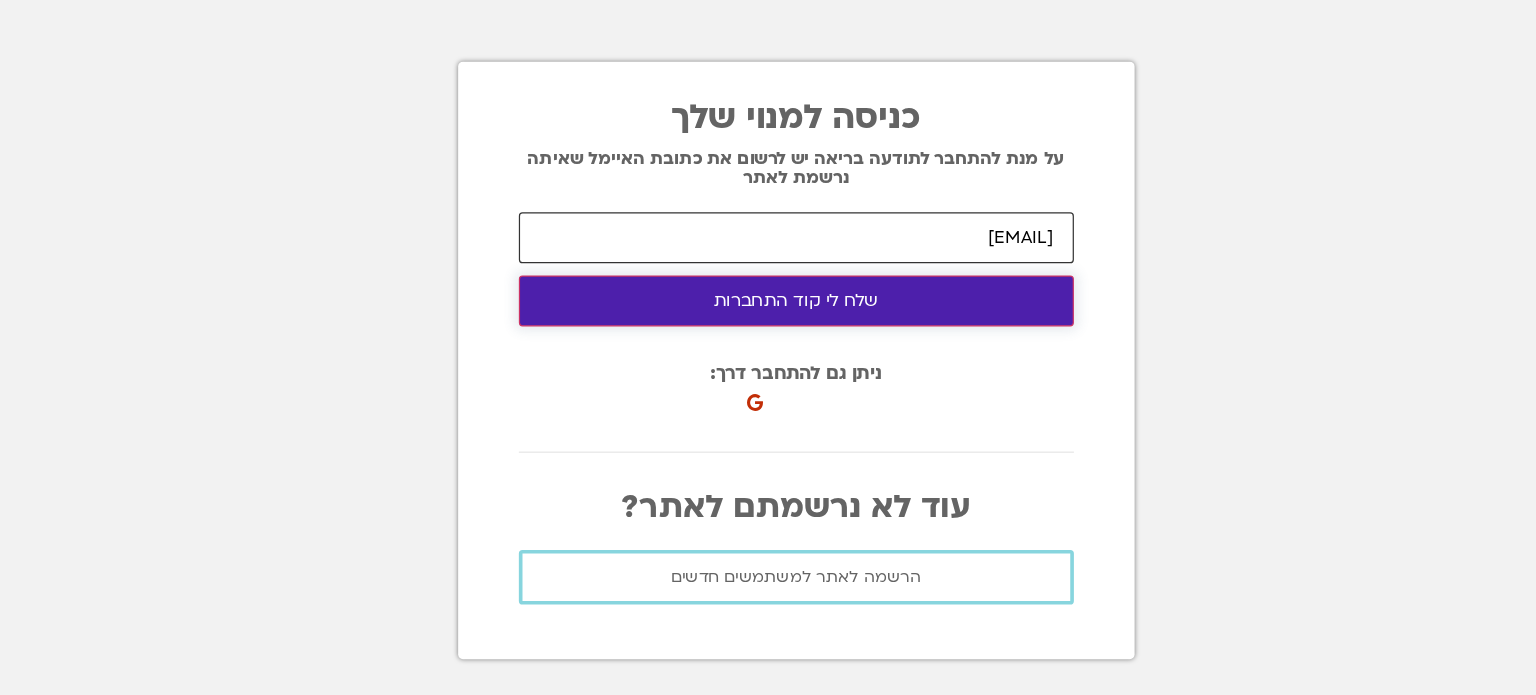 type on "[EMAIL]" 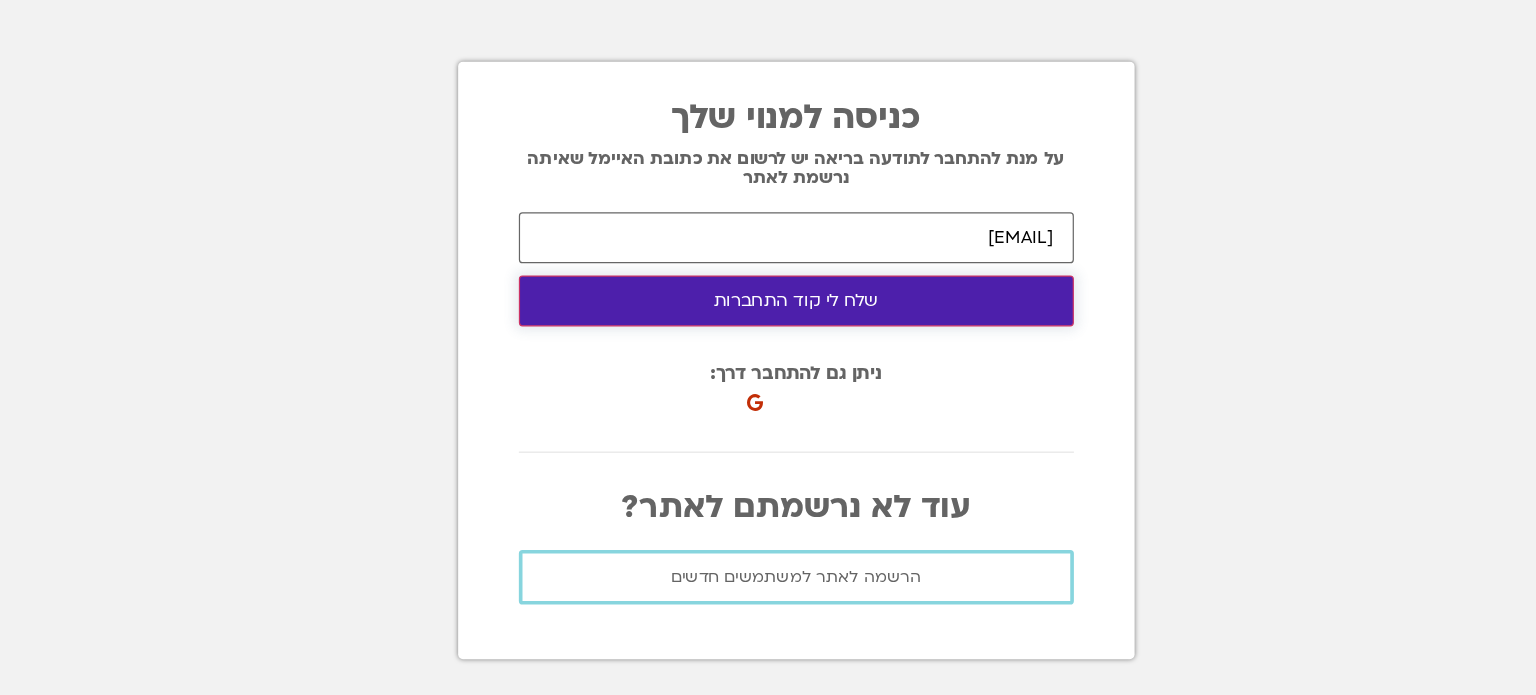 click on "שלח לי קוד התחברות" at bounding box center (768, 299) 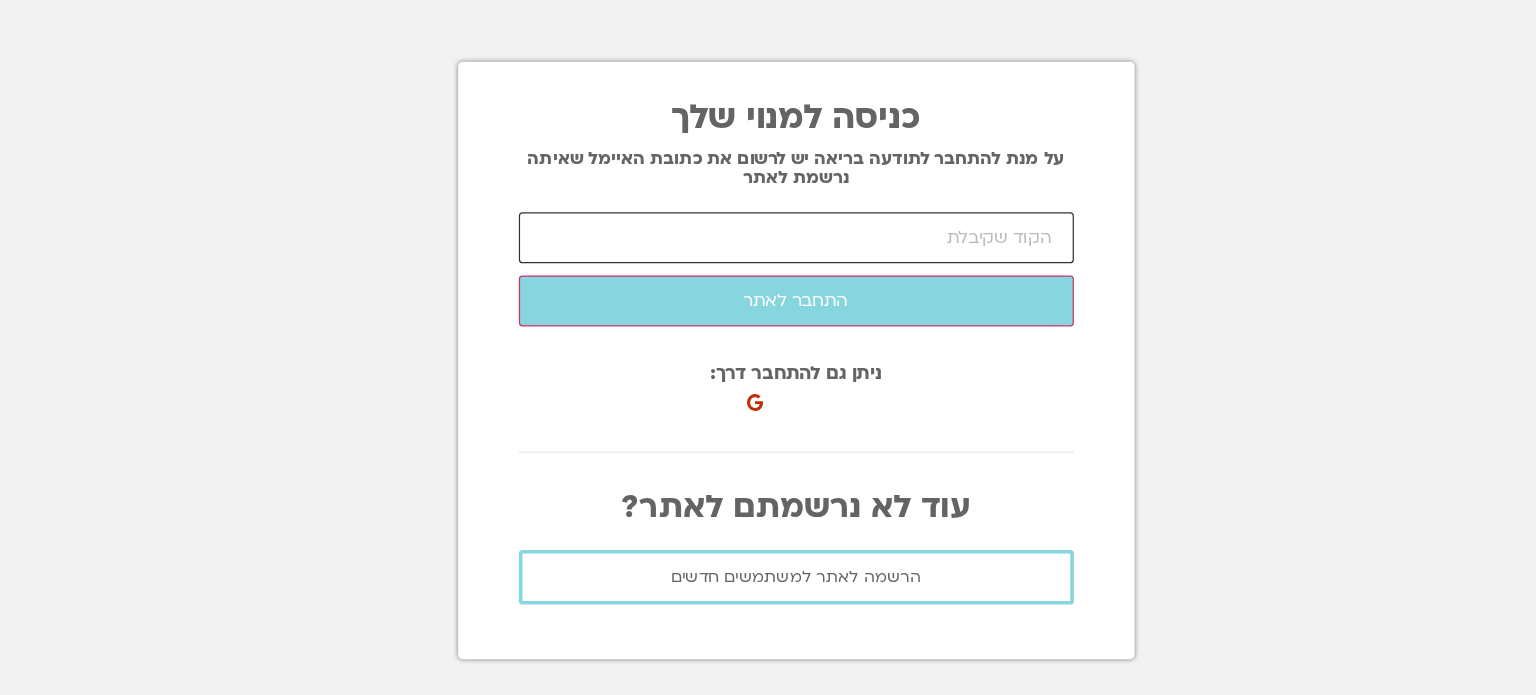 click at bounding box center (768, 247) 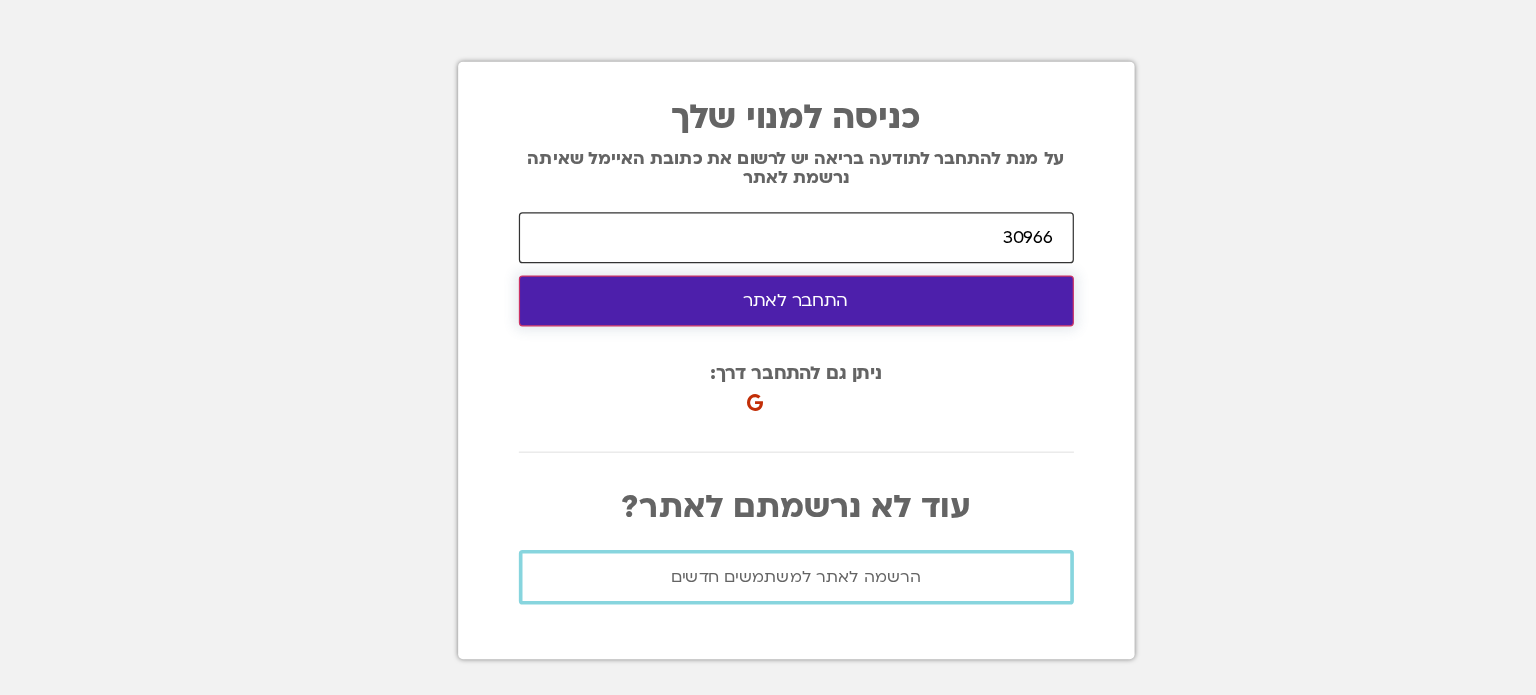 type on "30966" 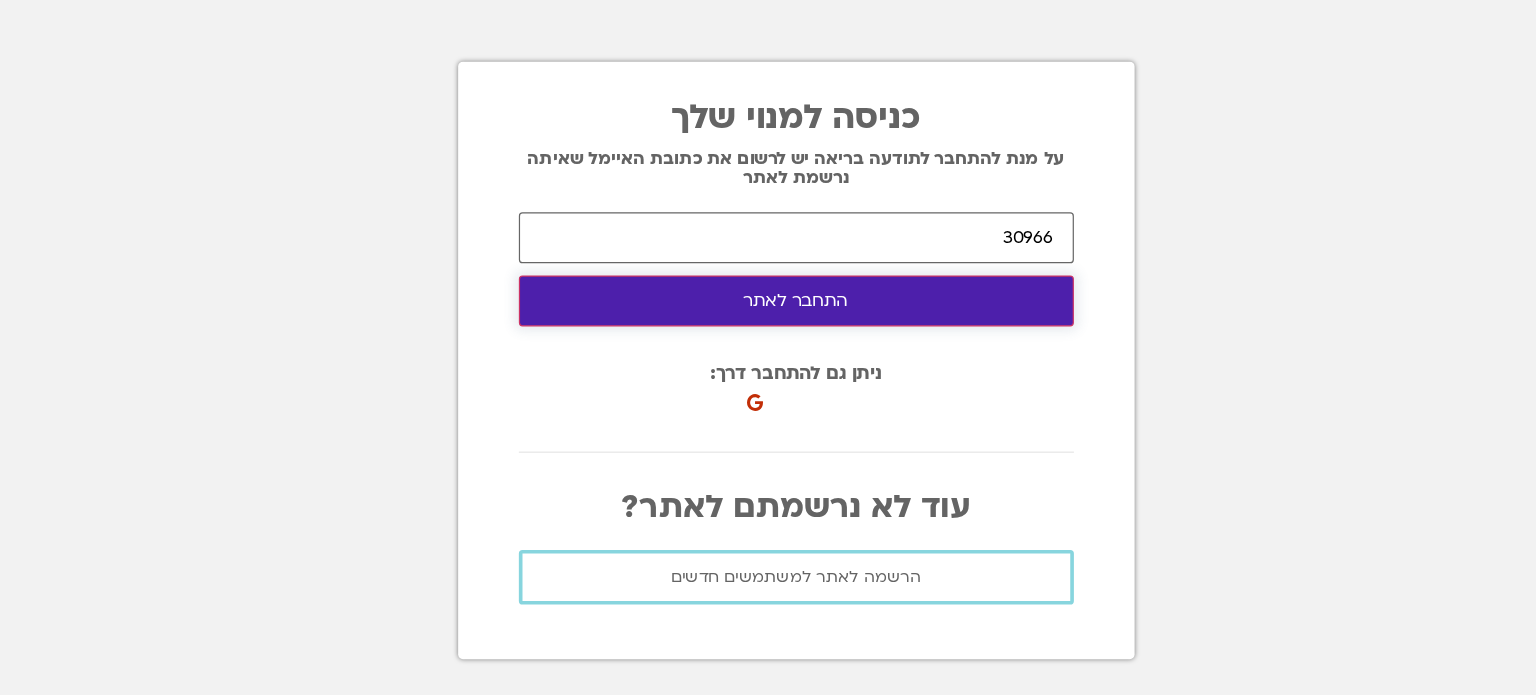 click on "התחבר
לאתר" at bounding box center (768, 299) 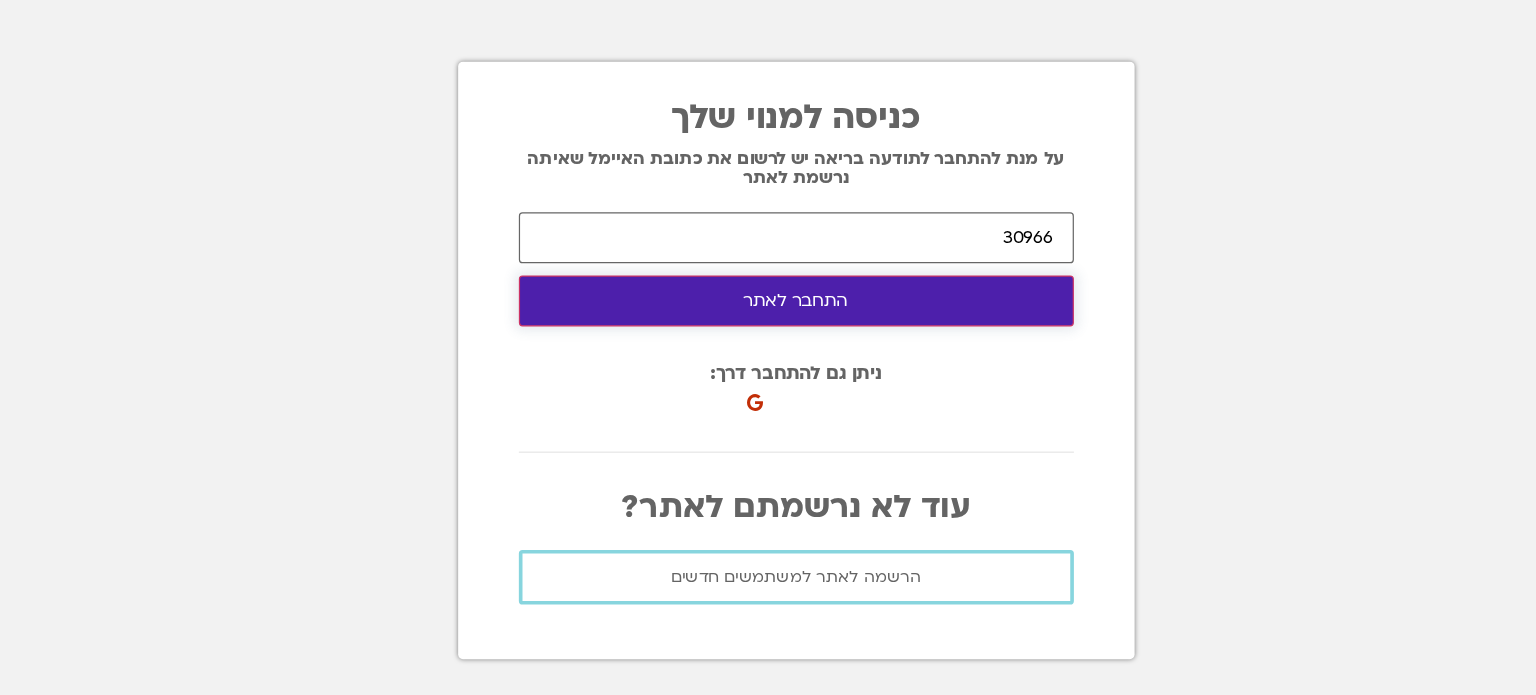 click on "התחבר
לאתר" at bounding box center [768, 299] 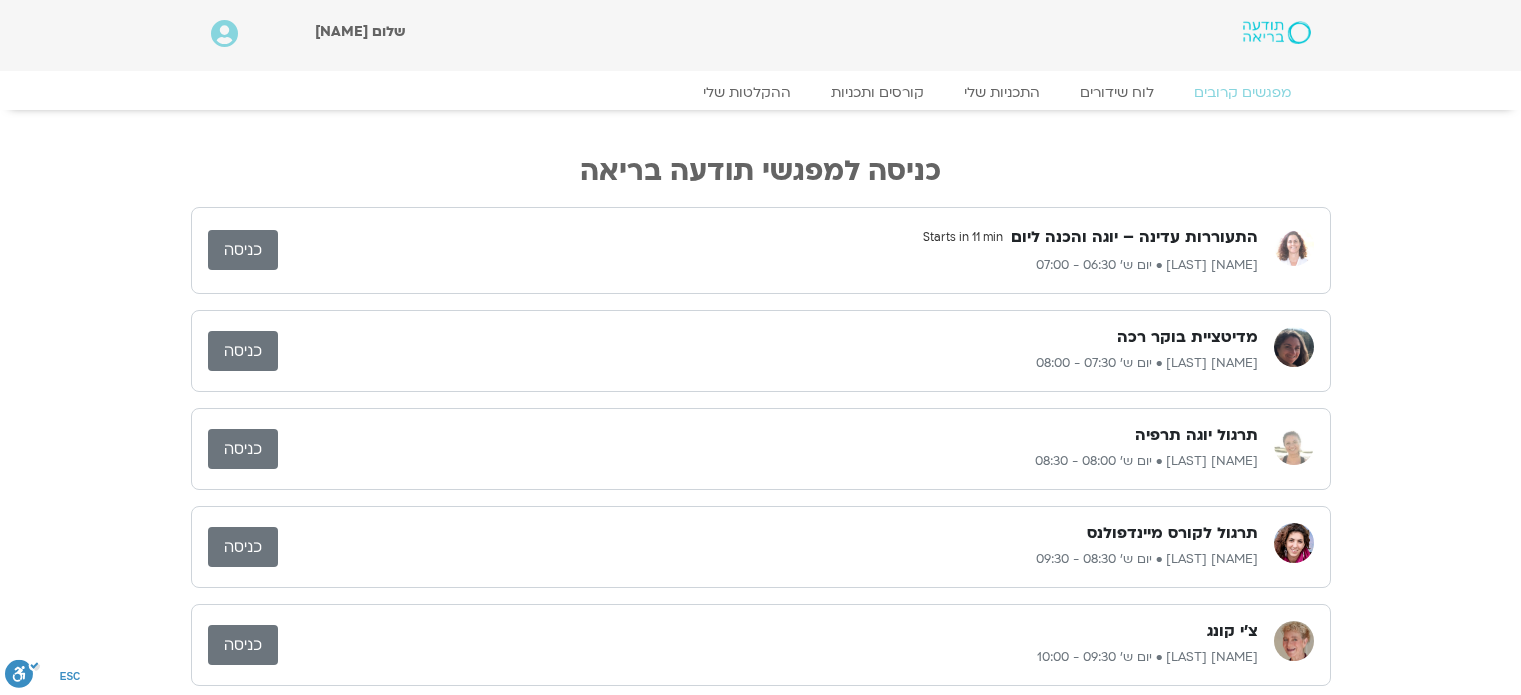 scroll, scrollTop: 0, scrollLeft: 0, axis: both 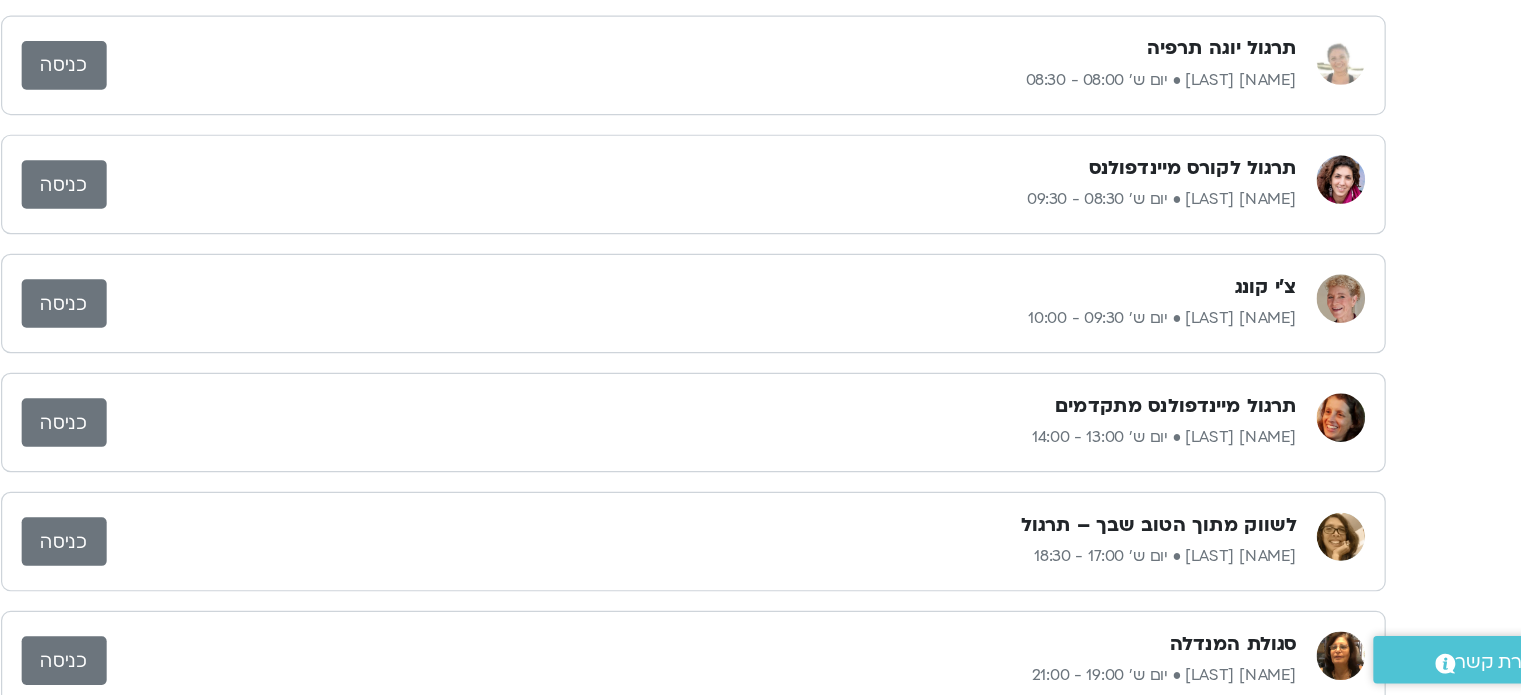 click on "כניסה" at bounding box center (243, 372) 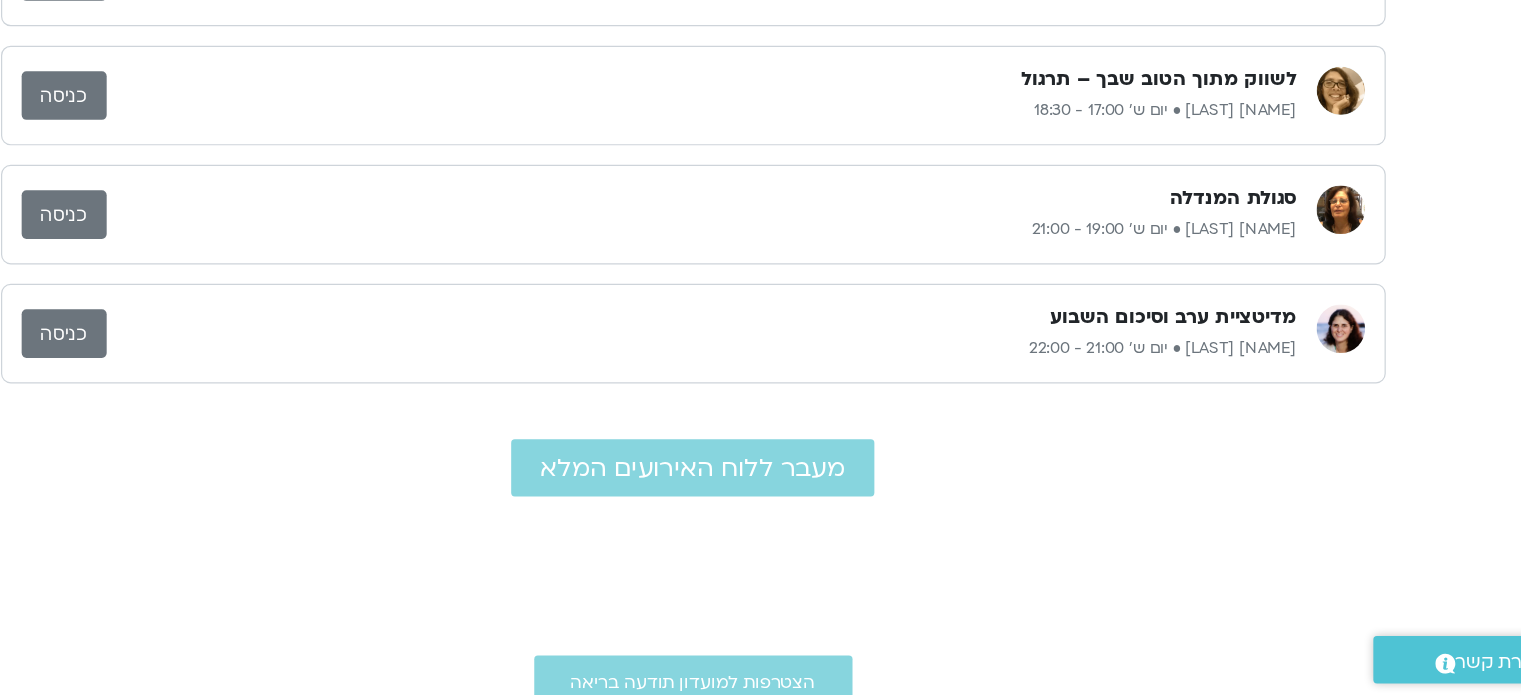 scroll, scrollTop: 645, scrollLeft: 0, axis: vertical 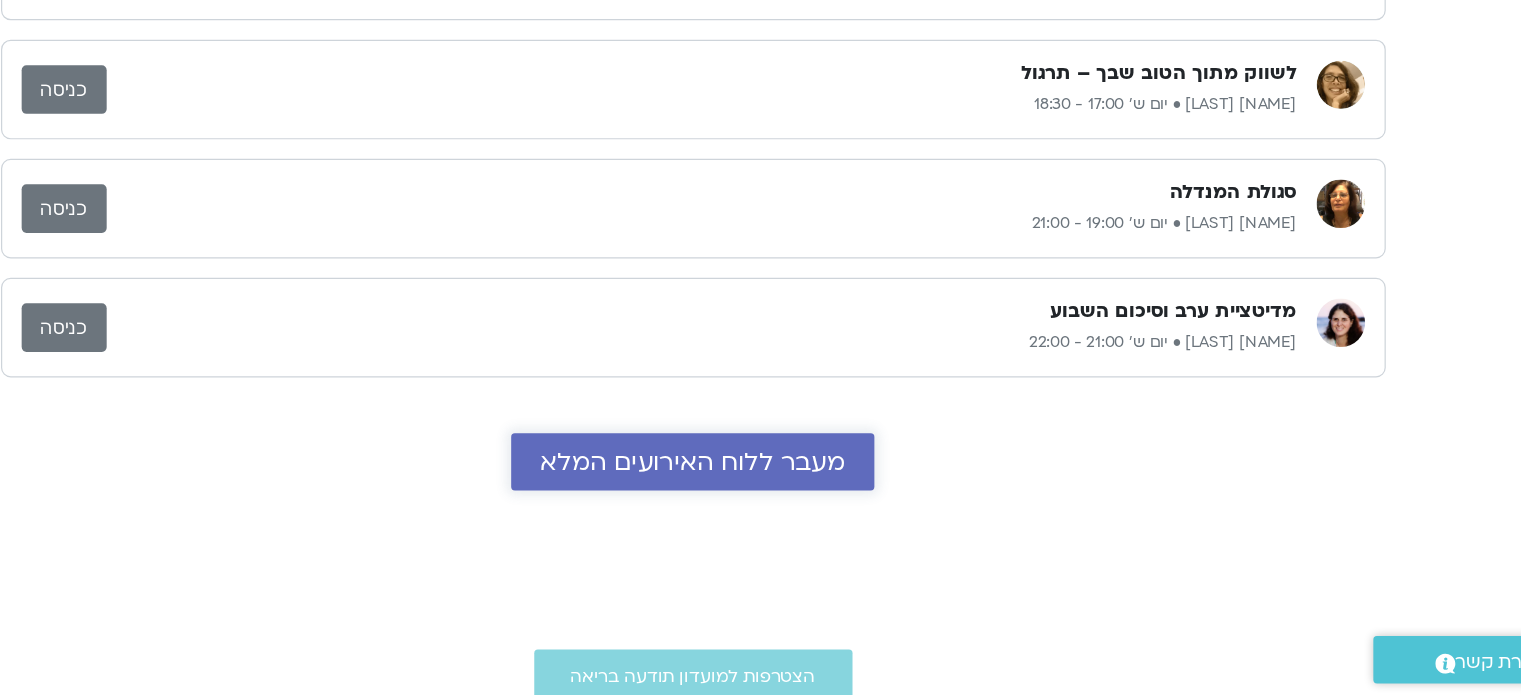 click on "מעבר ללוח האירועים המלא" at bounding box center [760, 502] 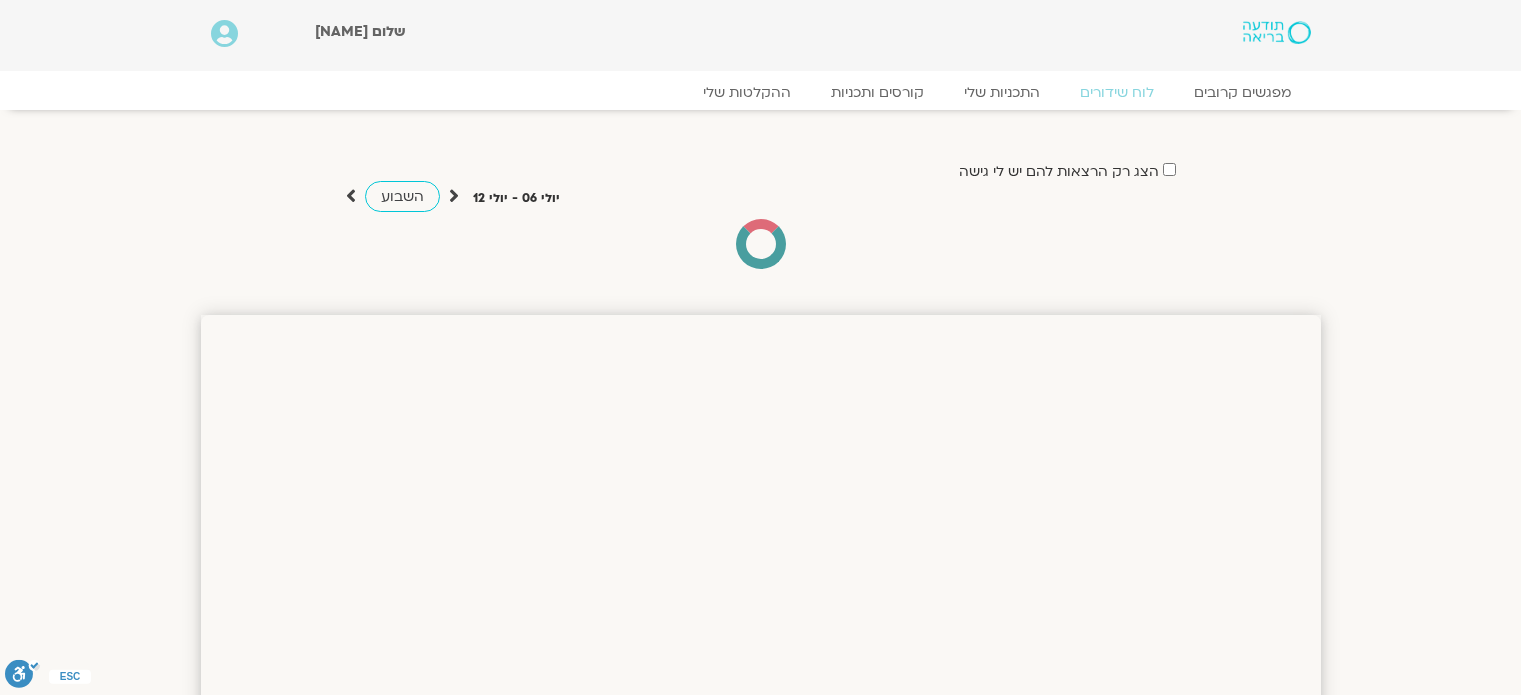 scroll, scrollTop: 0, scrollLeft: 0, axis: both 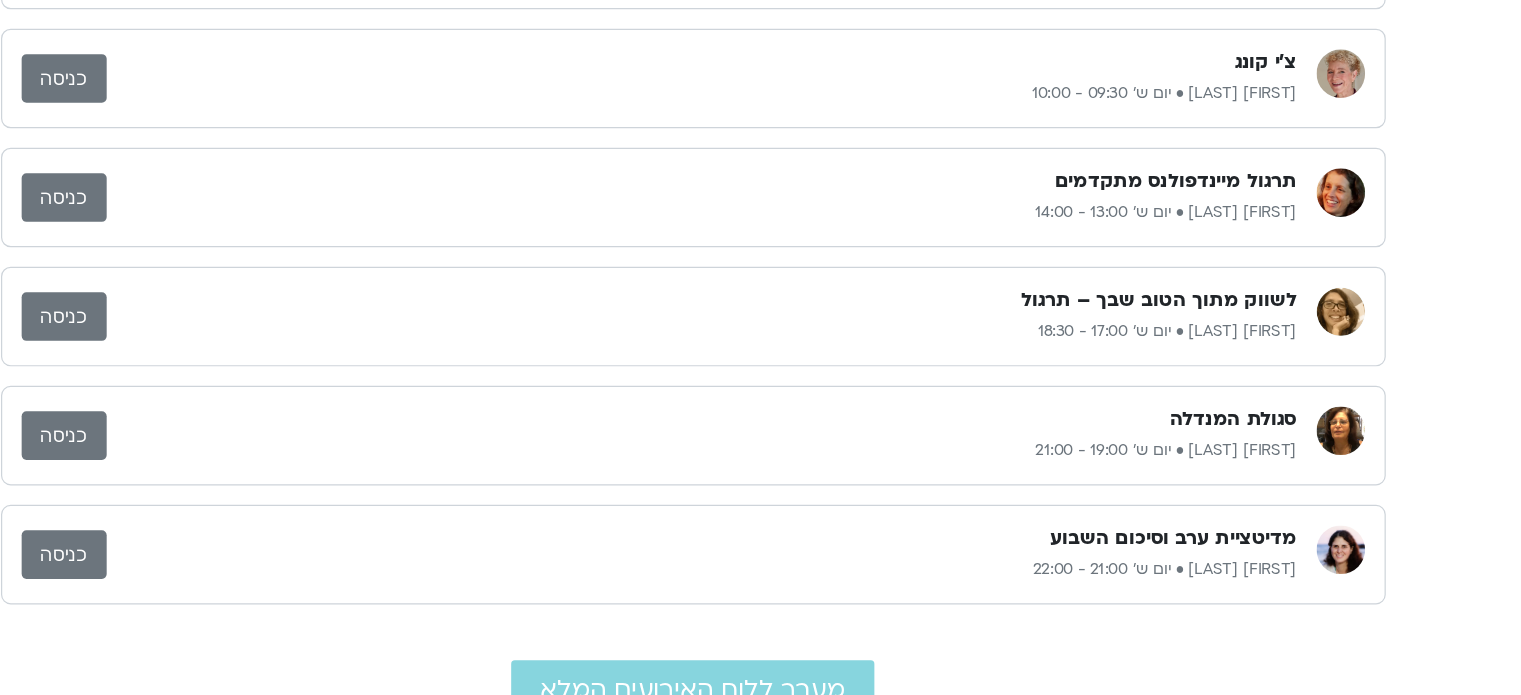click on "כניסה" at bounding box center (243, 65) 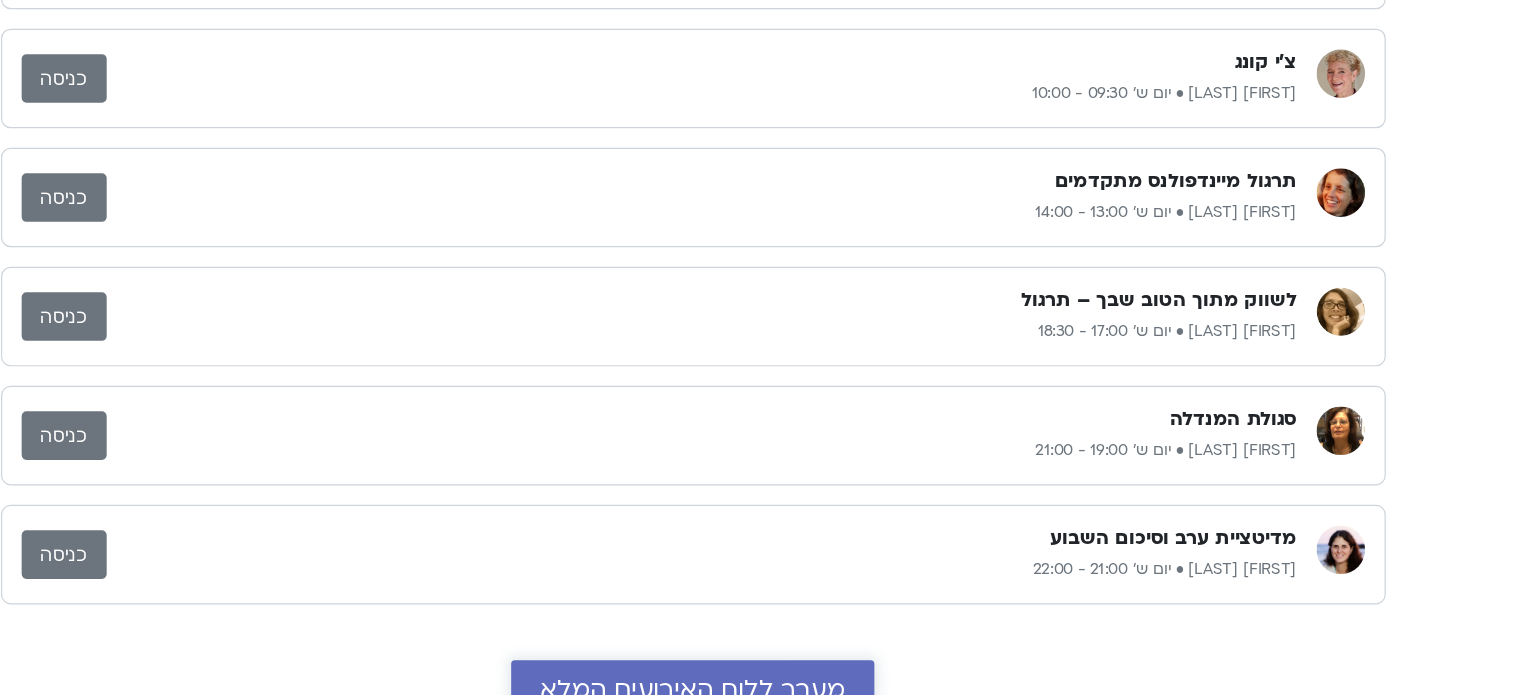 click on "מעבר ללוח האירועים המלא" at bounding box center [760, 567] 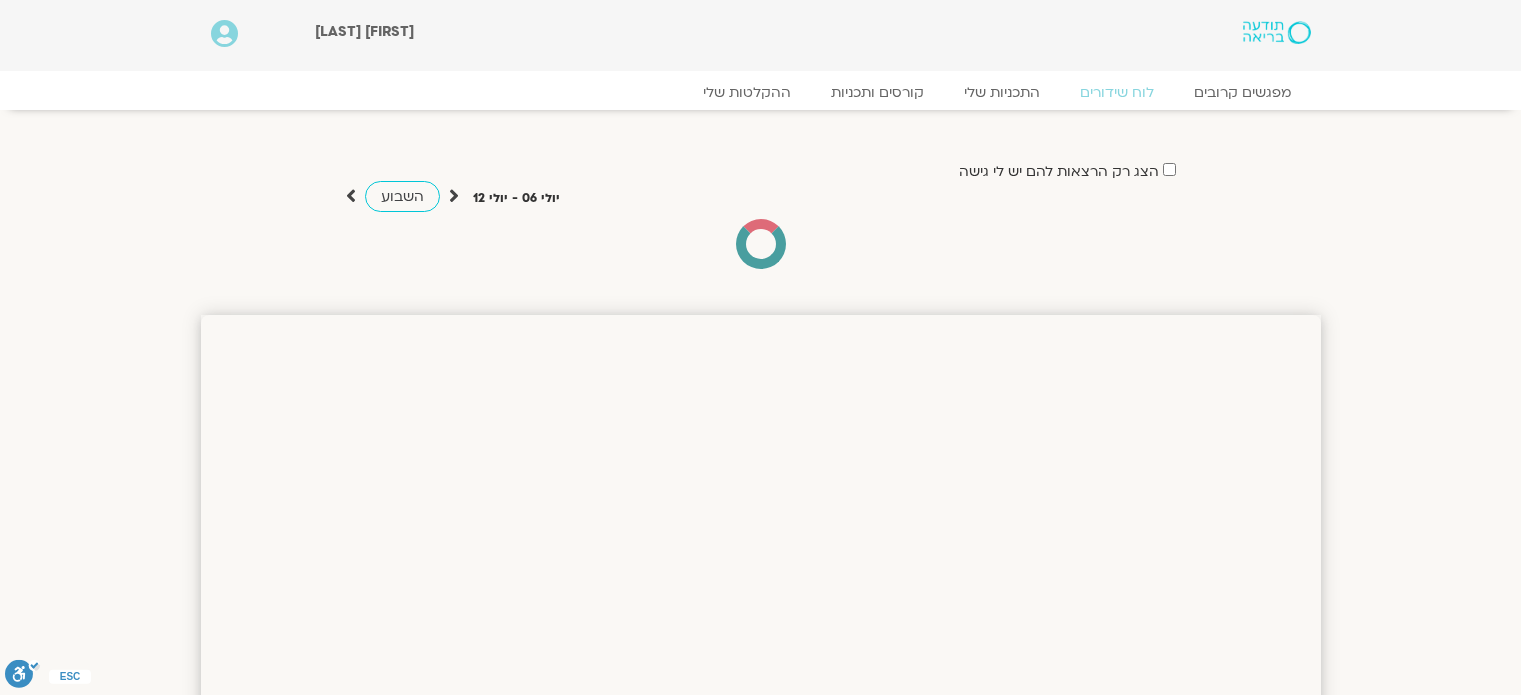 scroll, scrollTop: 0, scrollLeft: 0, axis: both 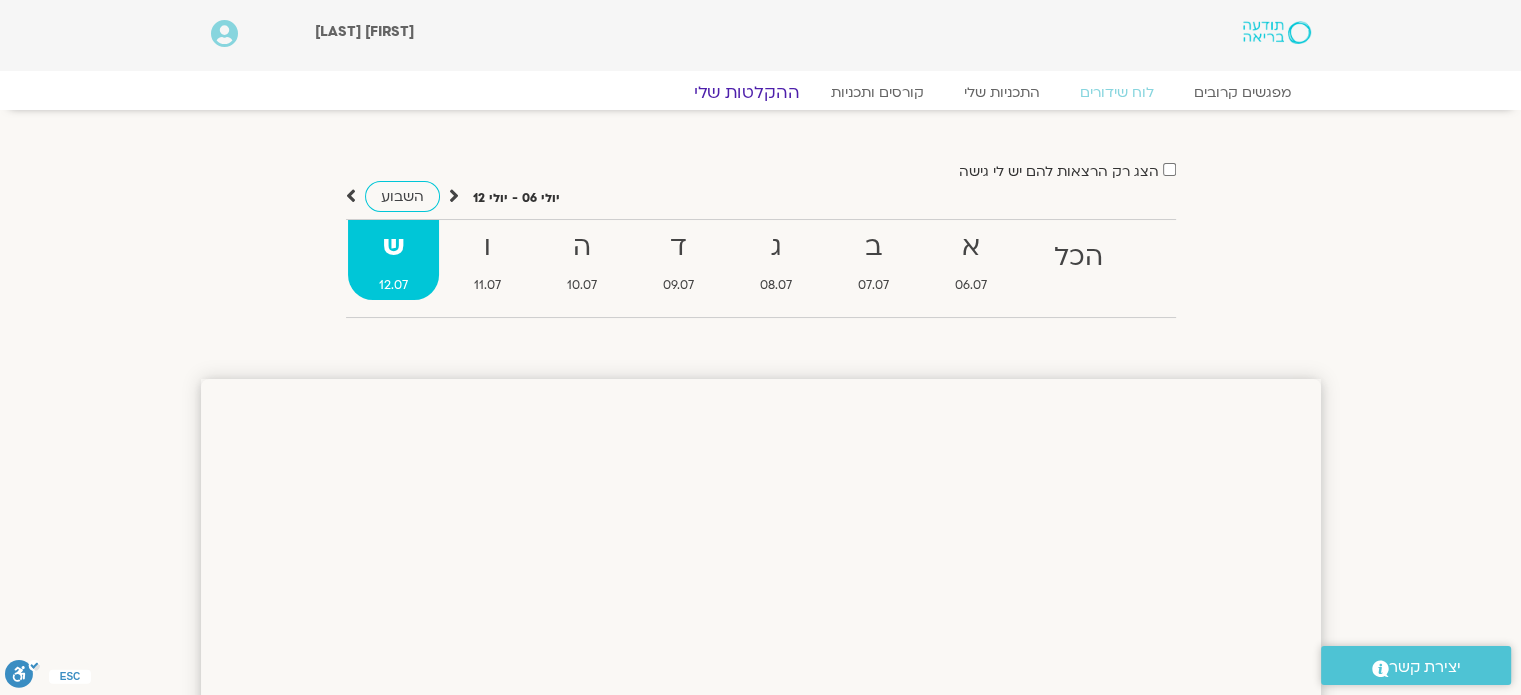 click on "ההקלטות שלי" 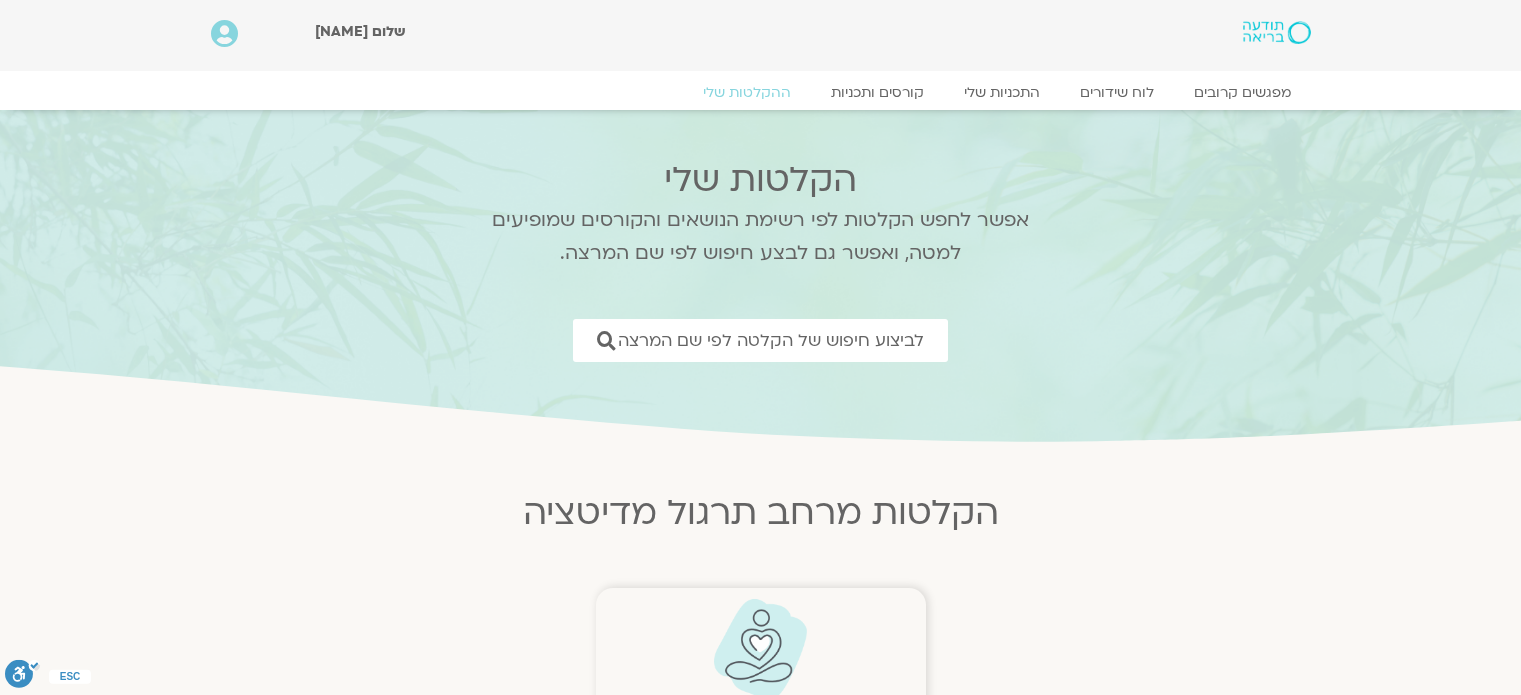scroll, scrollTop: 0, scrollLeft: 0, axis: both 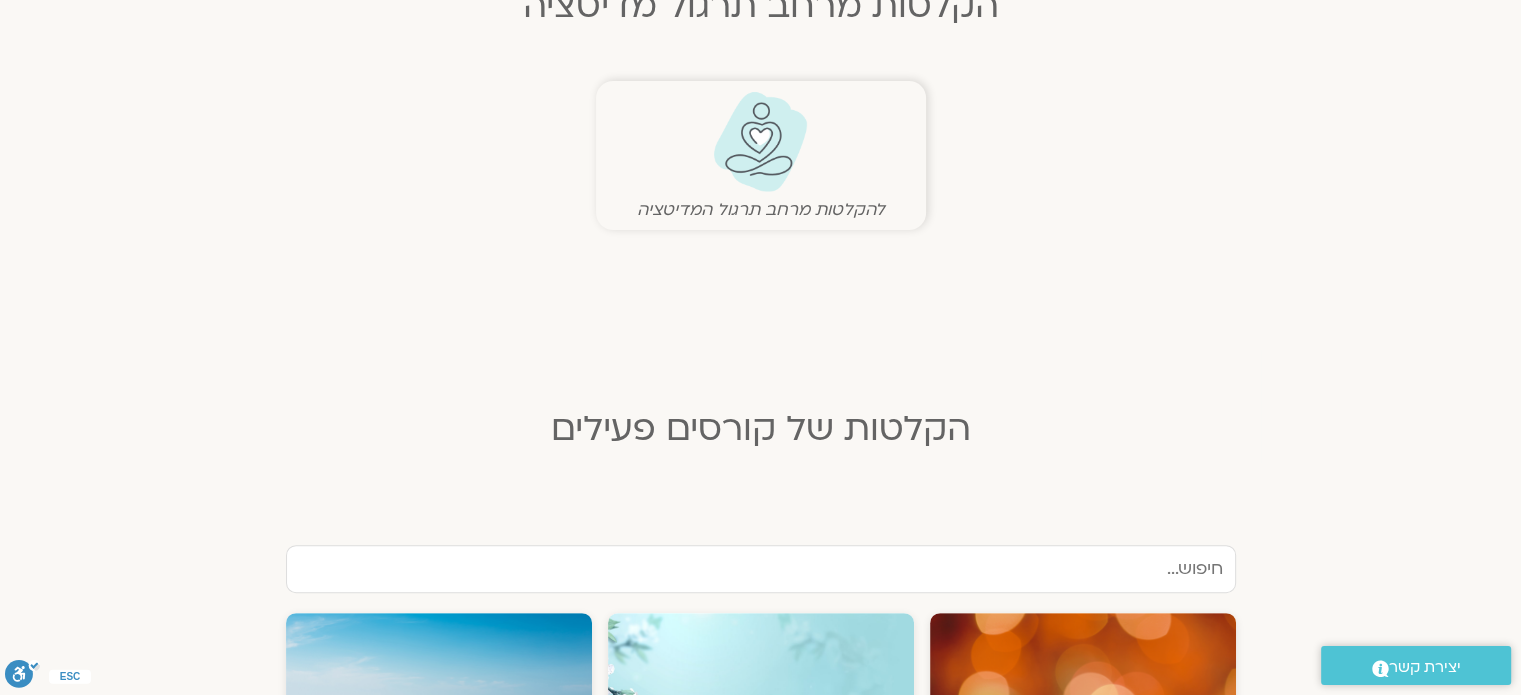 click at bounding box center [760, 142] 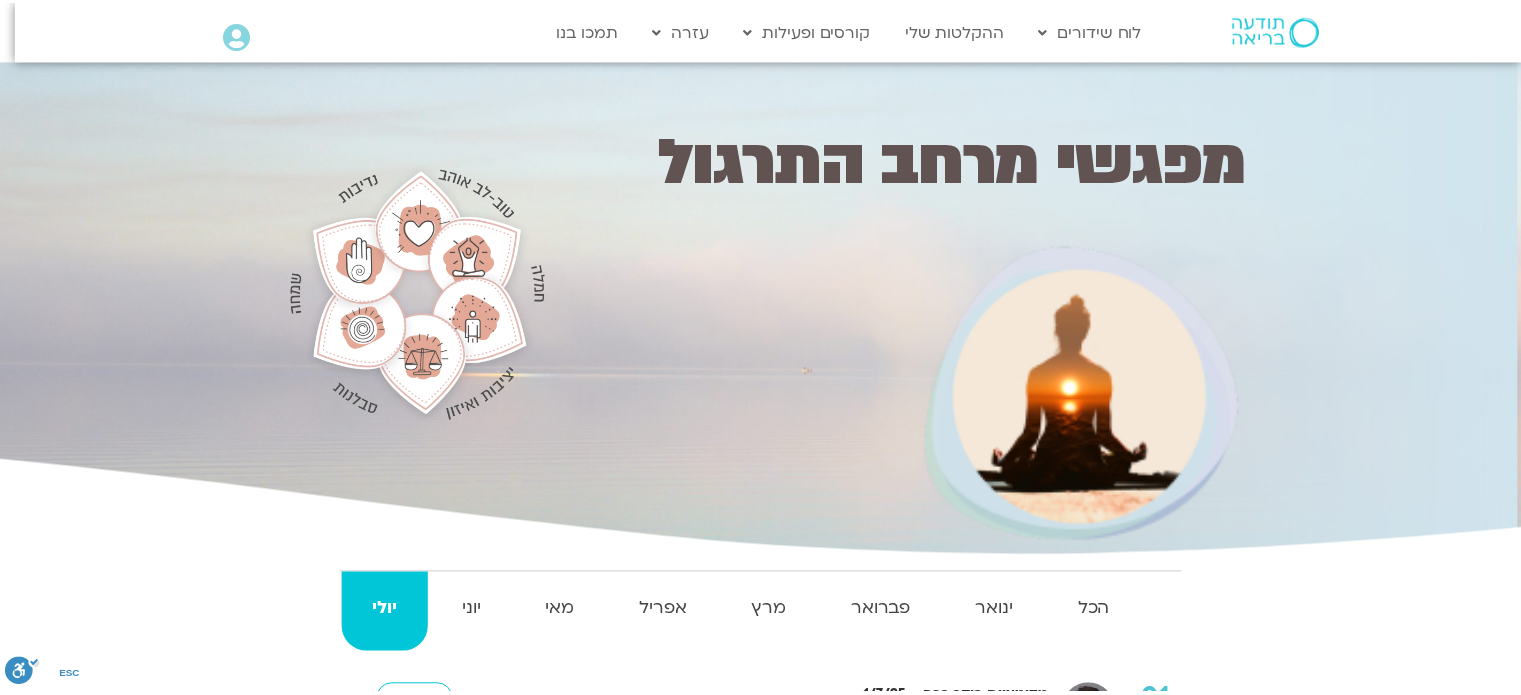 scroll, scrollTop: 0, scrollLeft: 0, axis: both 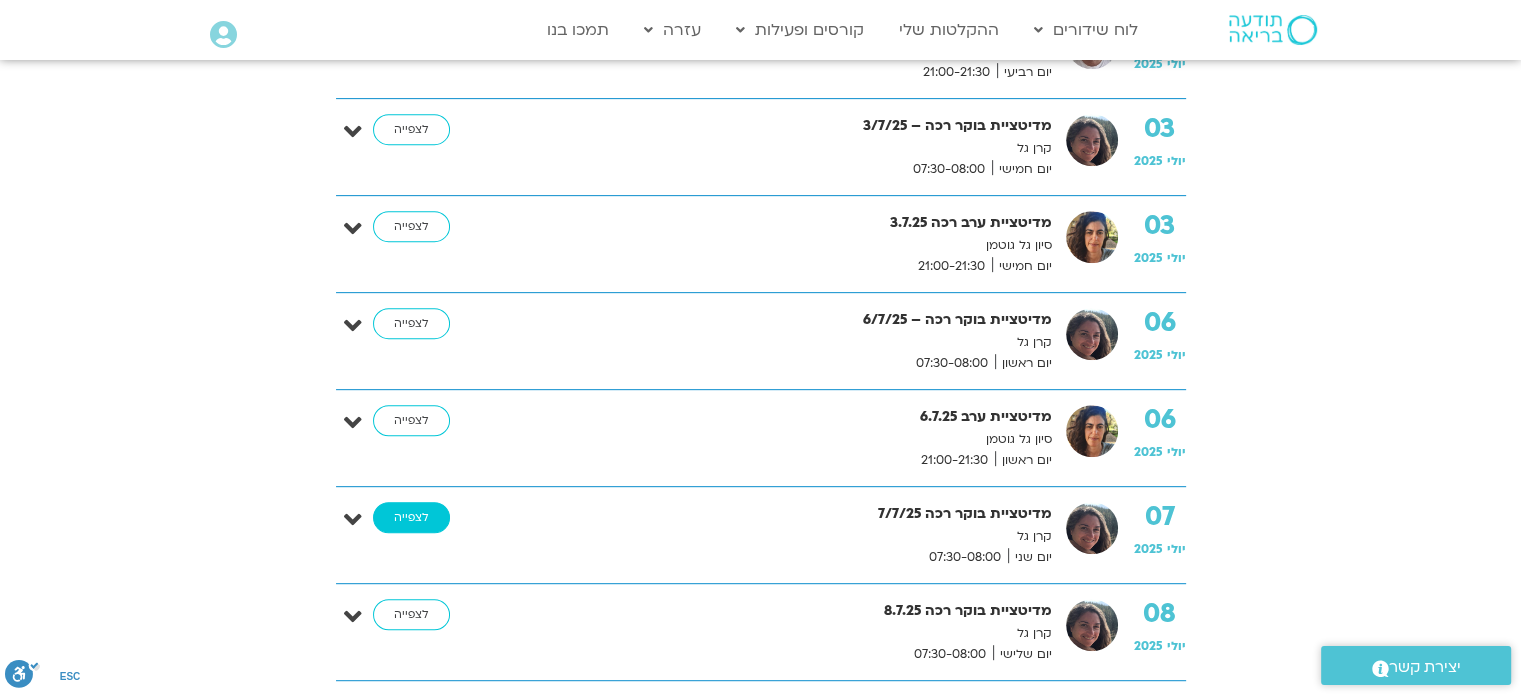 click on "לצפייה" at bounding box center (411, 518) 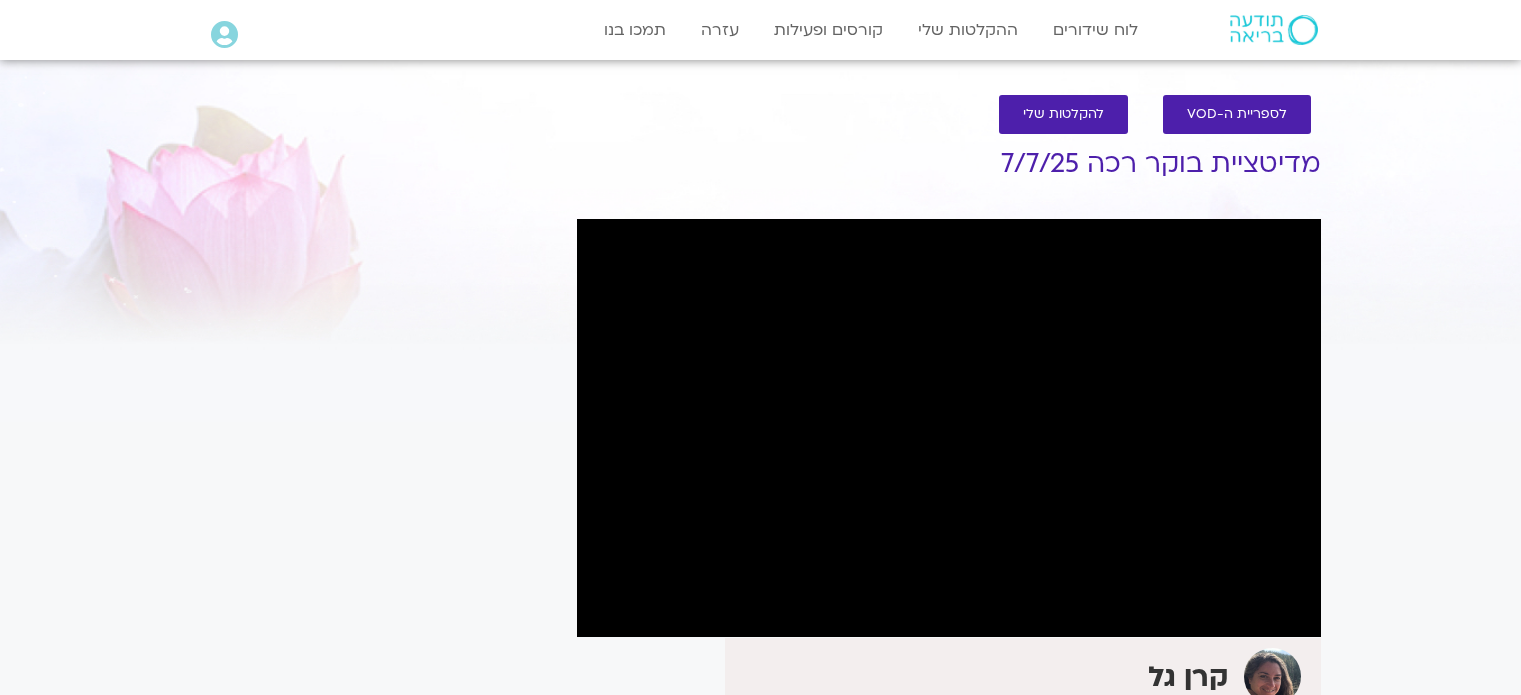 scroll, scrollTop: 0, scrollLeft: 0, axis: both 